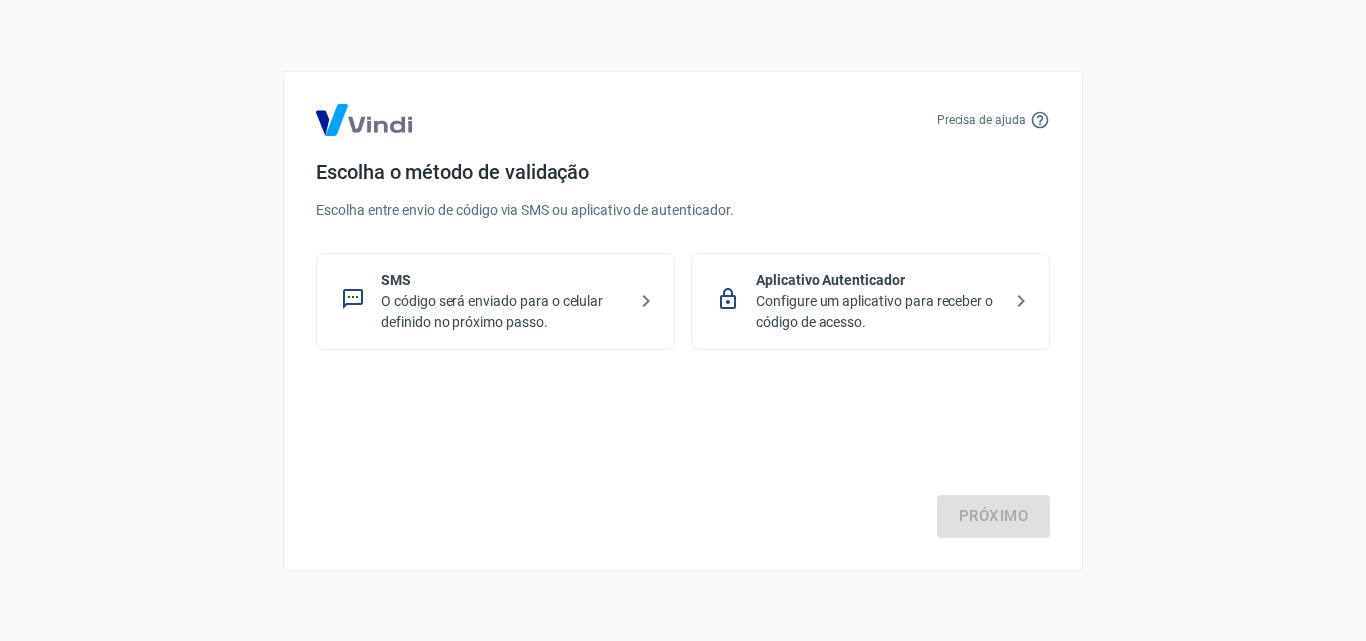 scroll, scrollTop: 0, scrollLeft: 0, axis: both 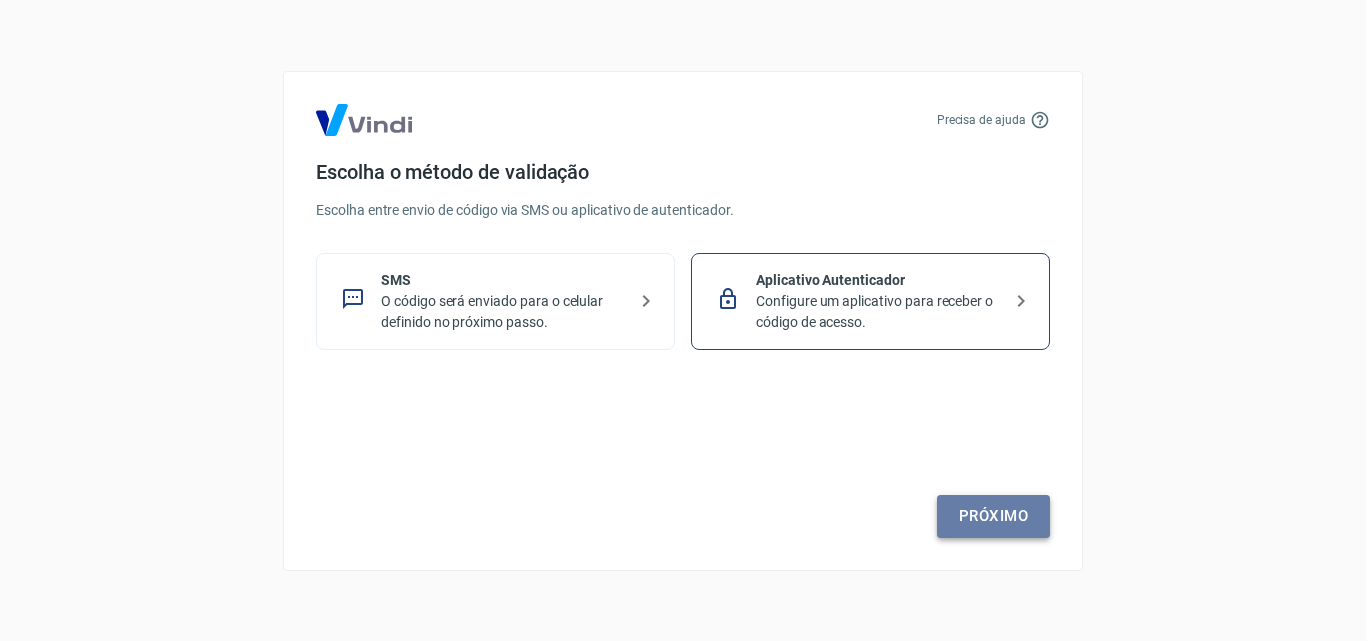 click on "Próximo" at bounding box center [993, 516] 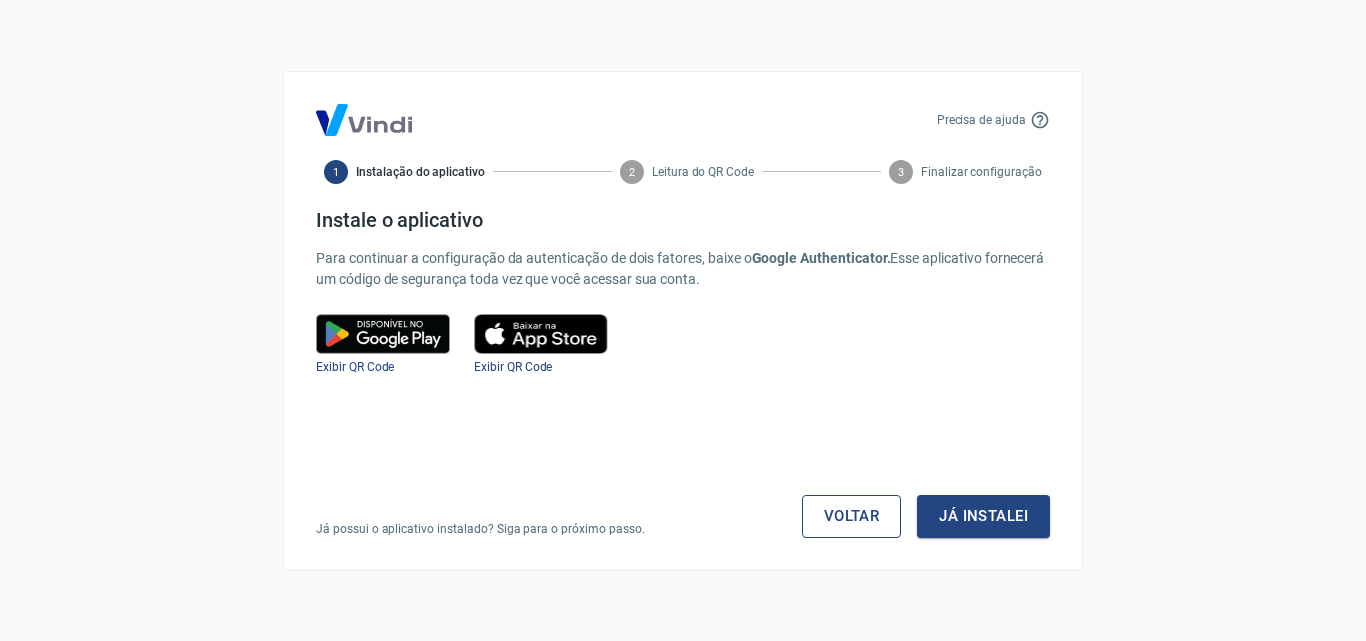 click on "Voltar" at bounding box center (852, 516) 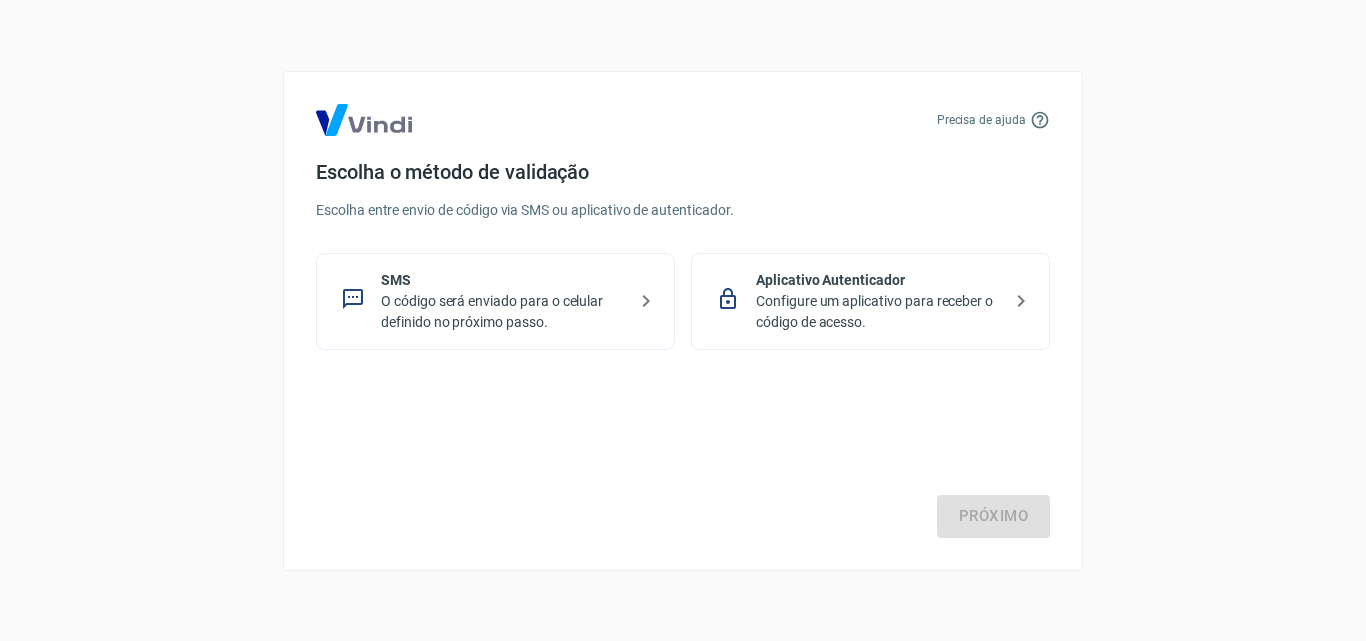 click on "O código será enviado para o celular definido no próximo passo." at bounding box center (503, 312) 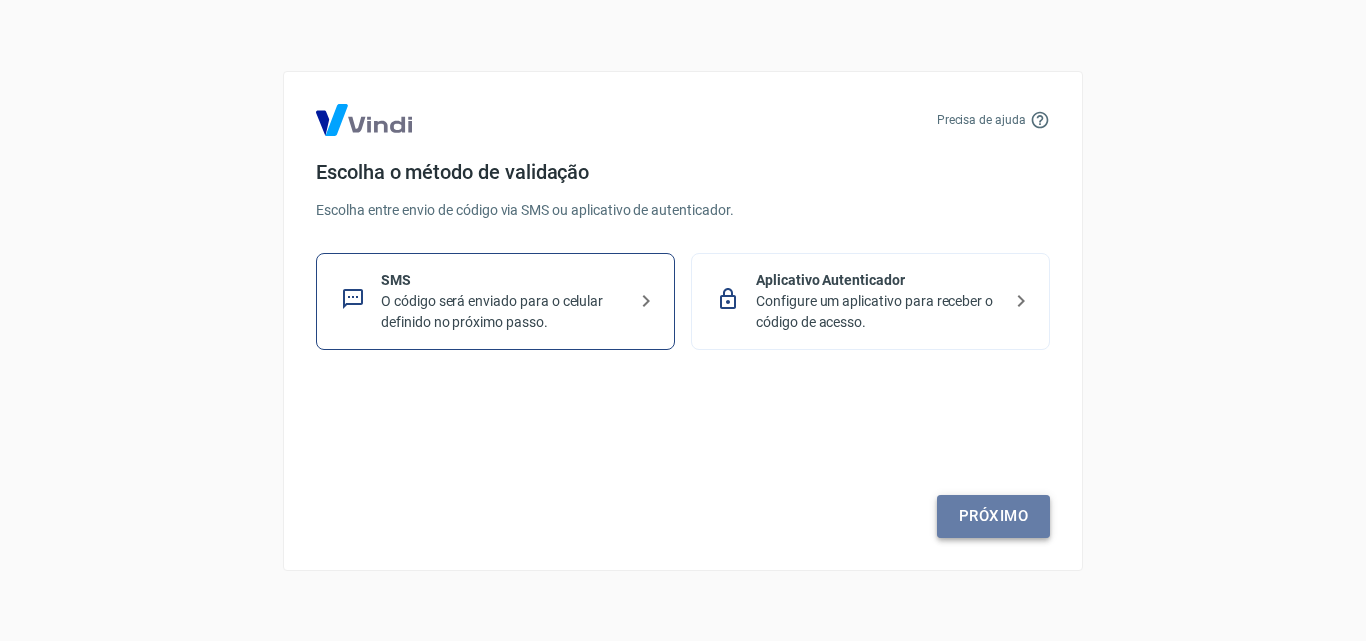 click on "Próximo" at bounding box center (993, 516) 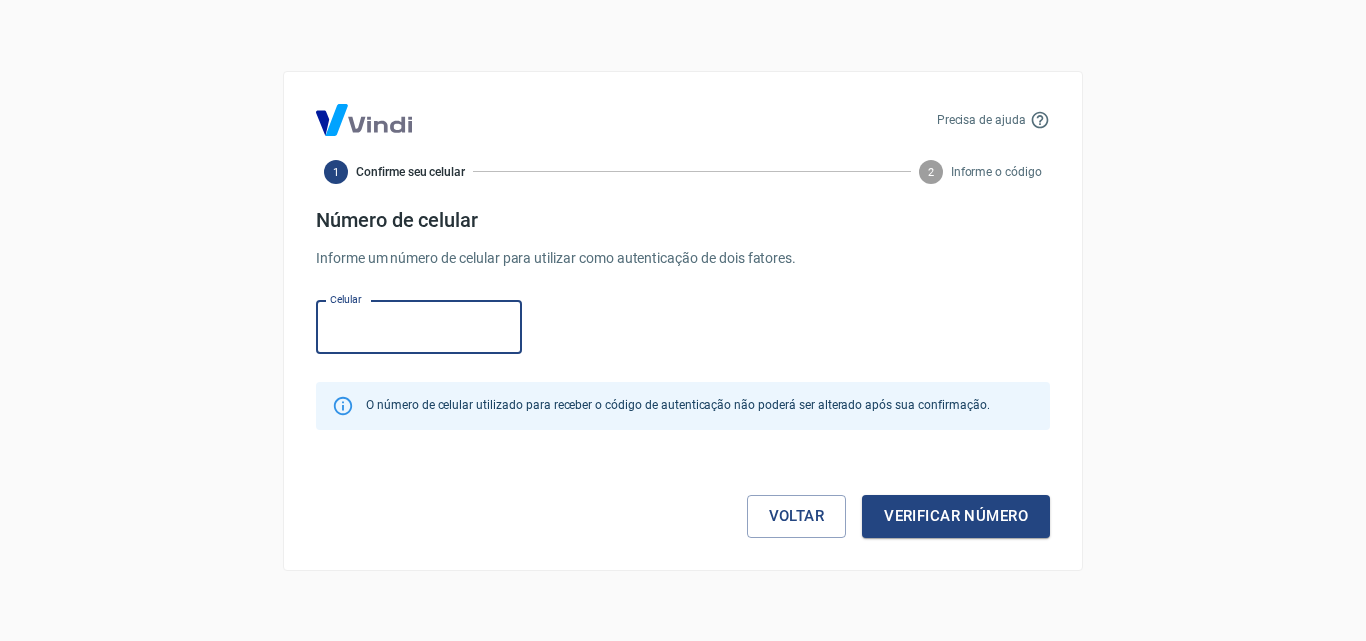 paste on "[PHONE_NUMBER]" 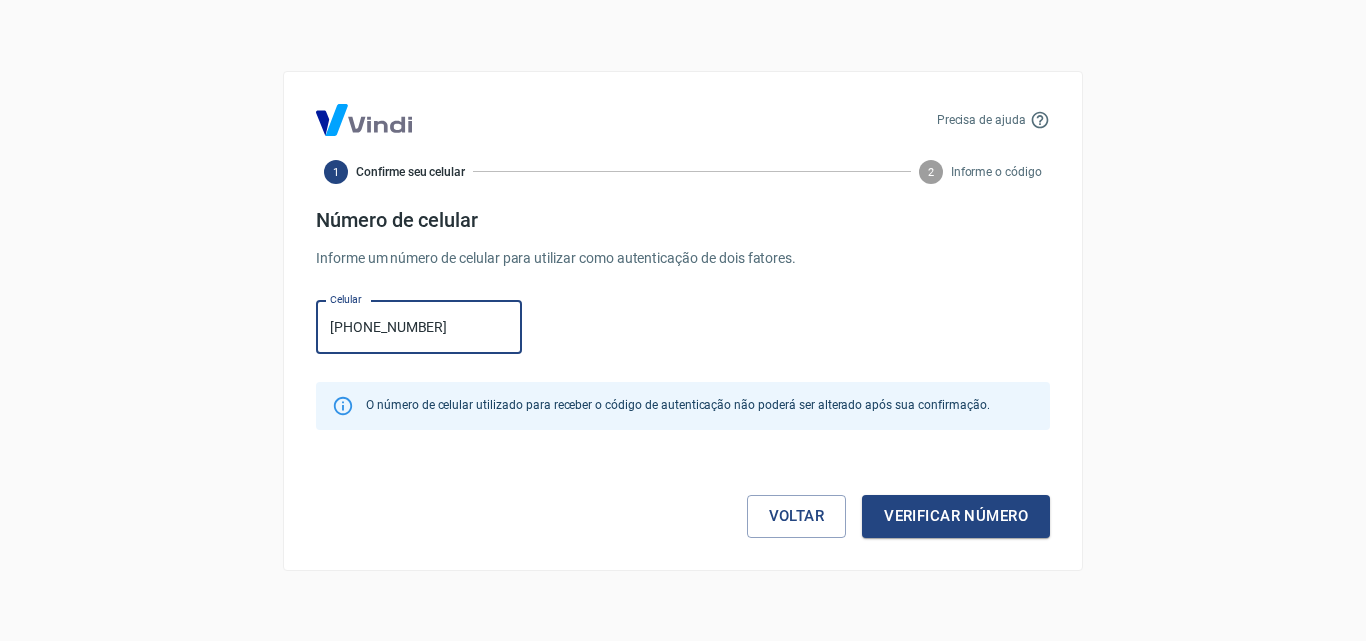 click on "[PHONE_NUMBER]" at bounding box center (419, 327) 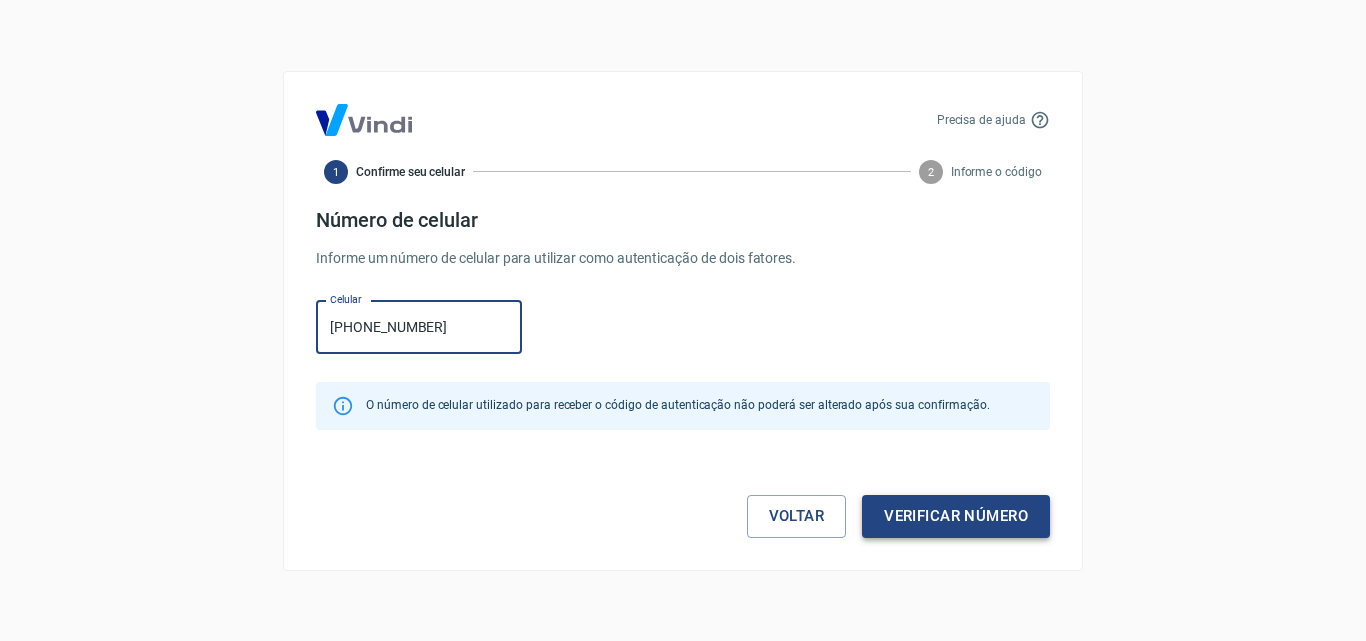 type on "[PHONE_NUMBER]" 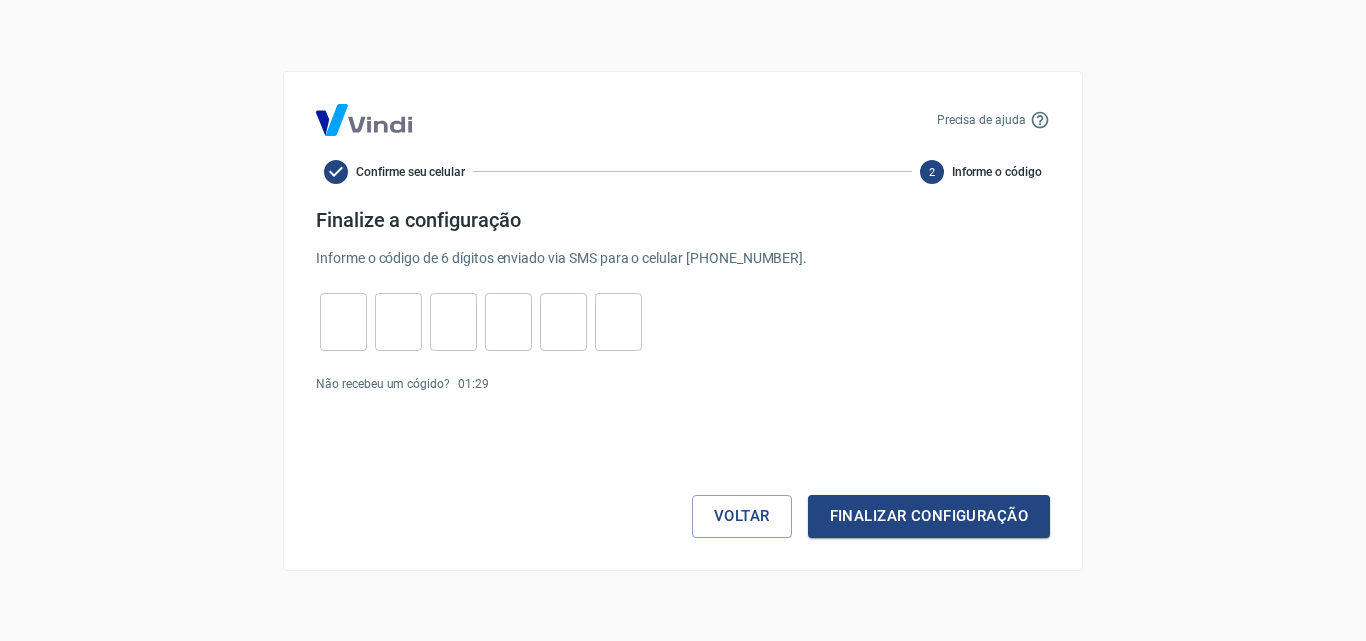 click at bounding box center (343, 321) 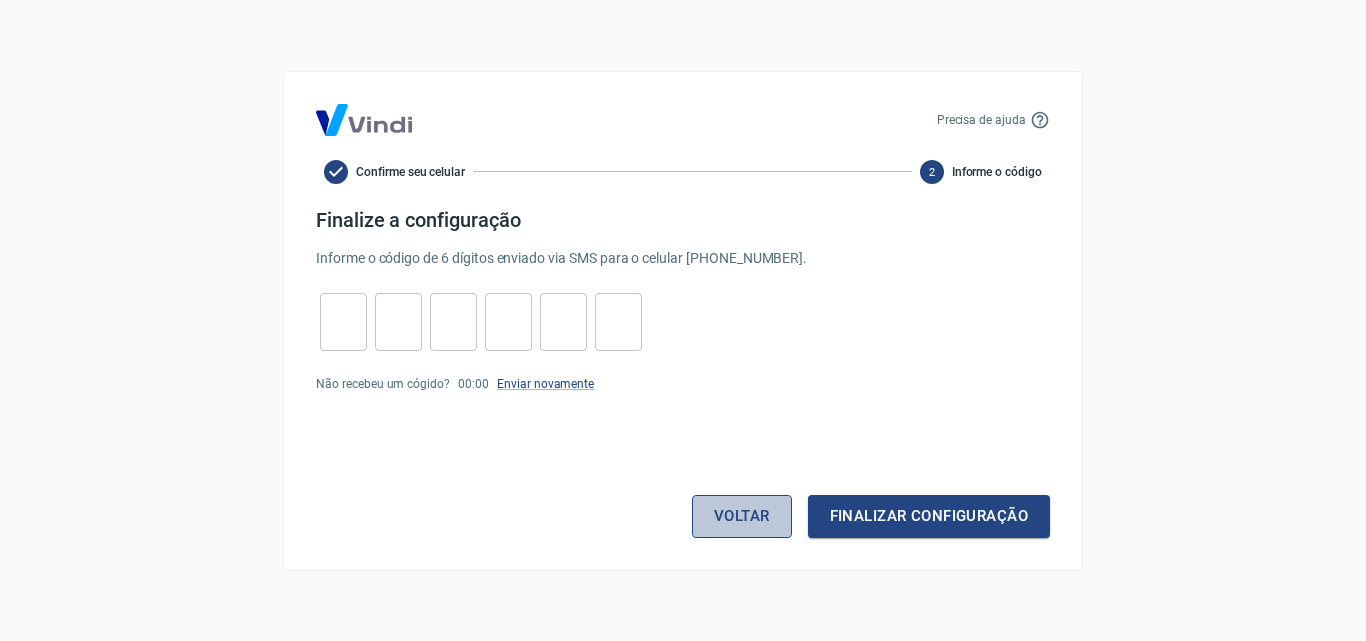 click on "Voltar" at bounding box center [742, 516] 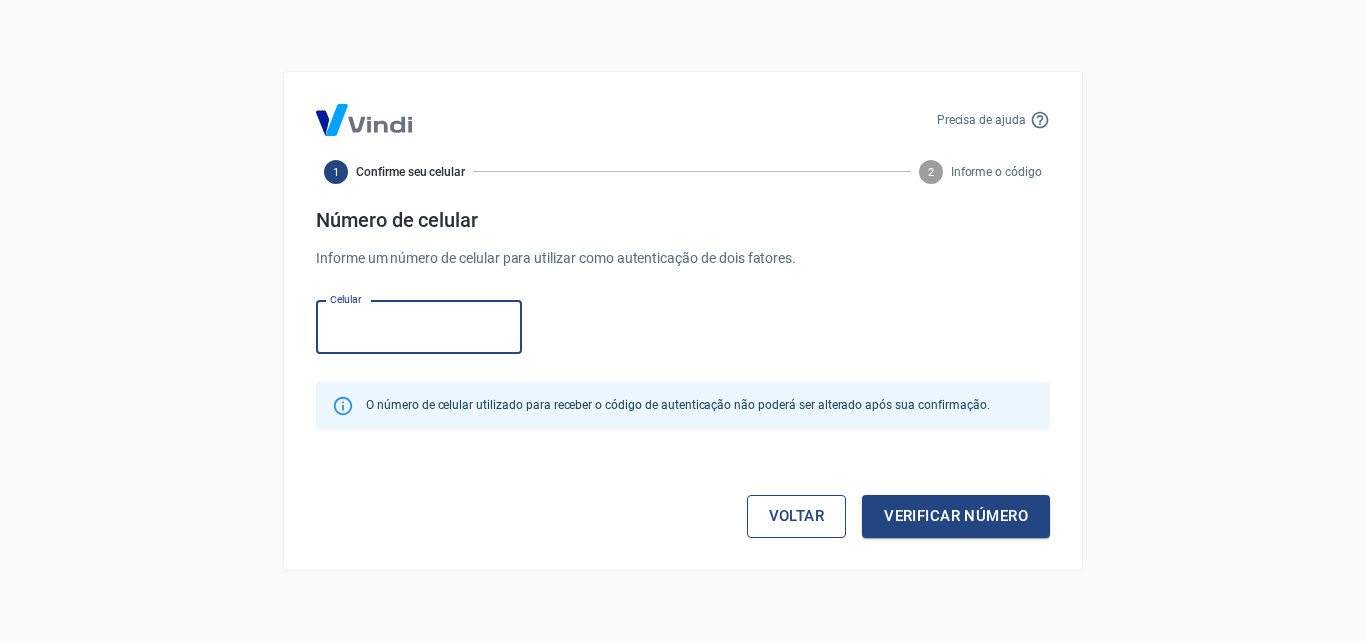 click on "Voltar" at bounding box center [797, 516] 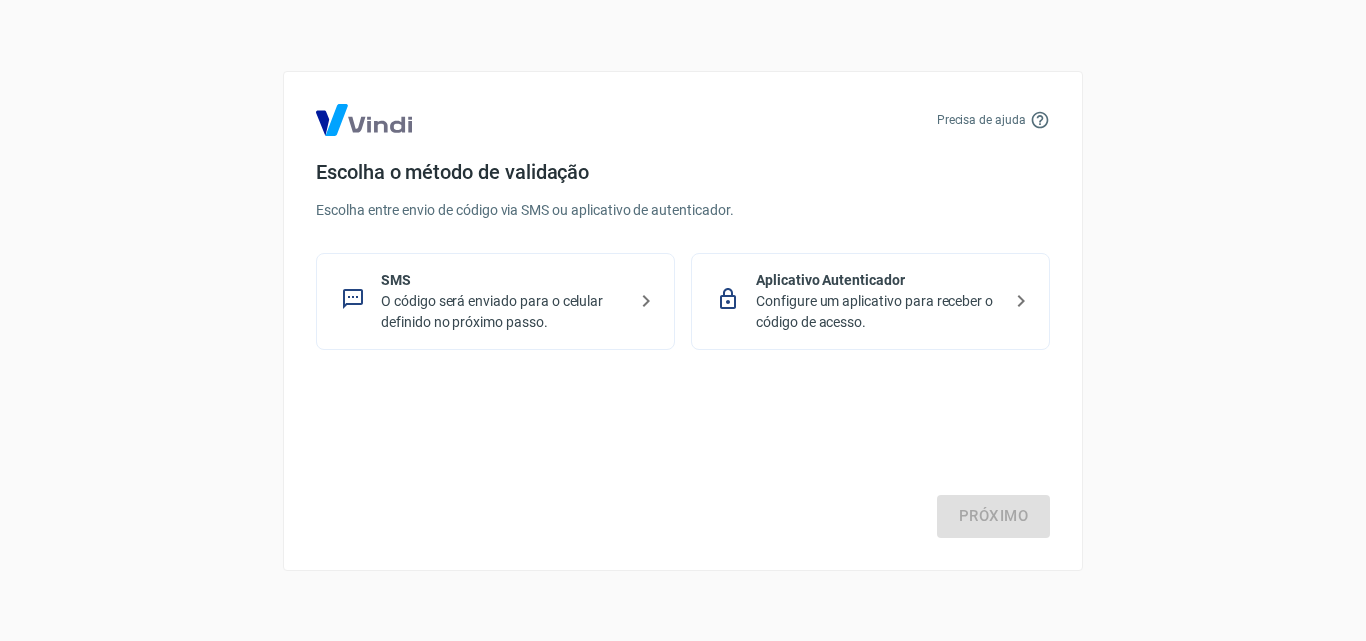 click on "Aplicativo Autenticador" at bounding box center (878, 280) 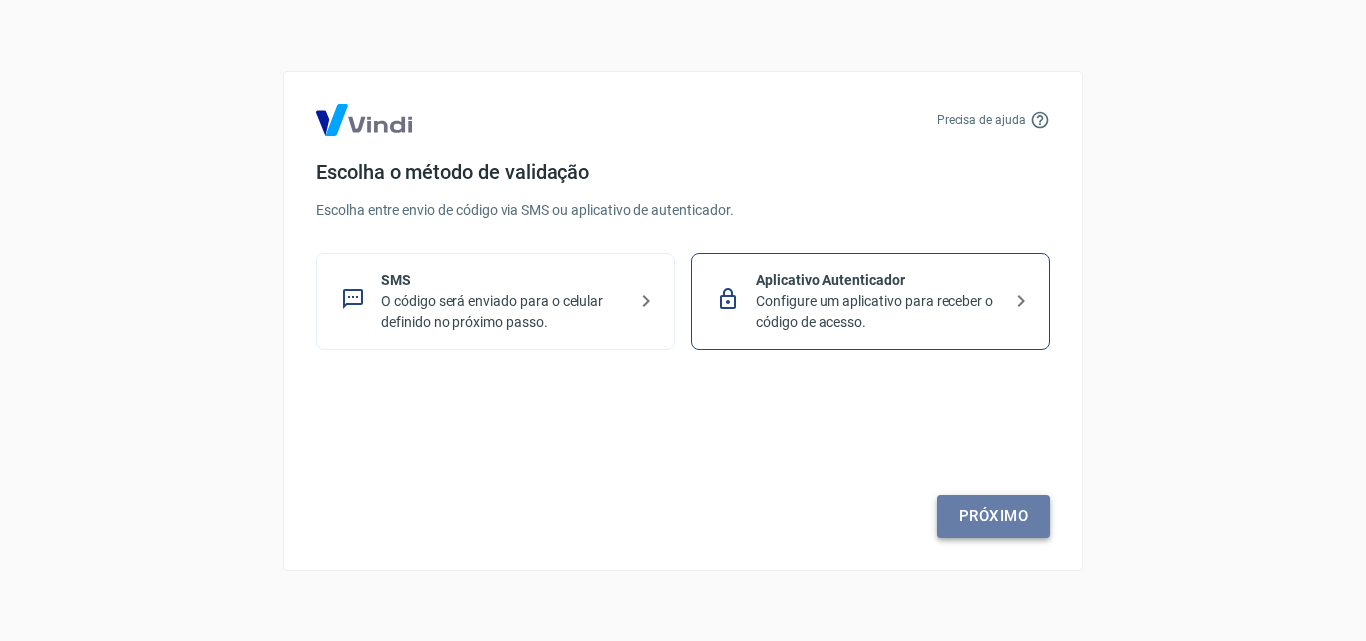 click on "Próximo" at bounding box center (993, 516) 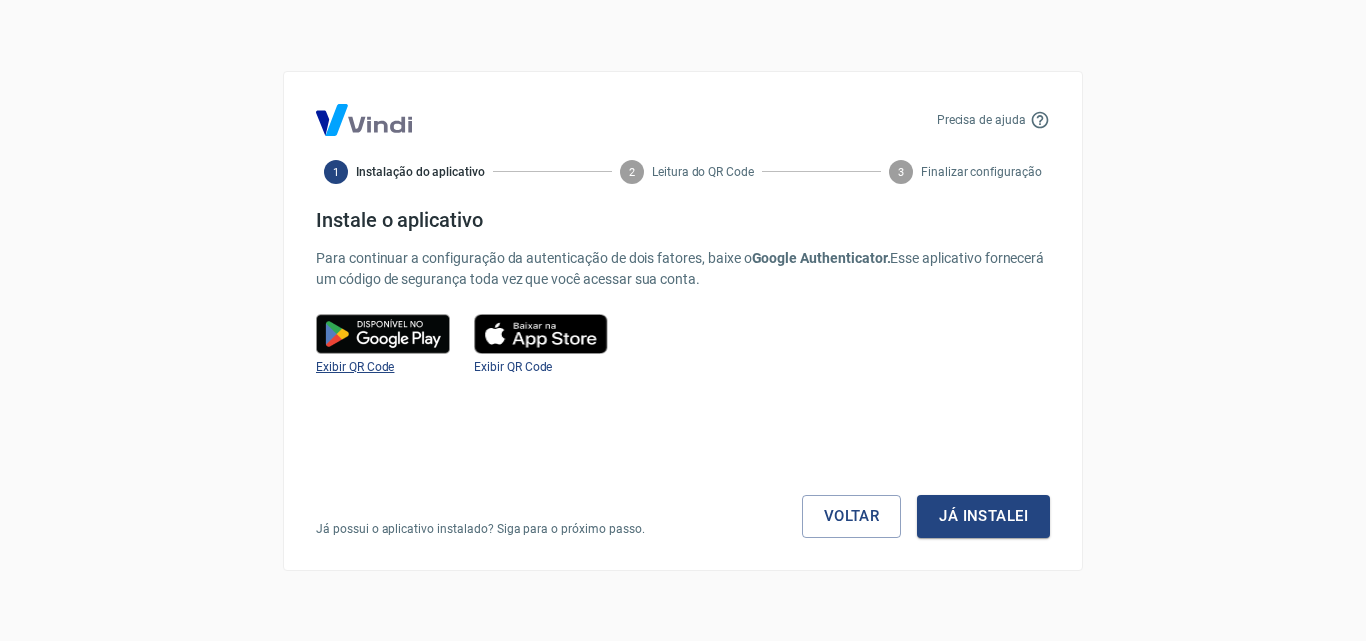 click on "Exibir QR Code" at bounding box center [355, 367] 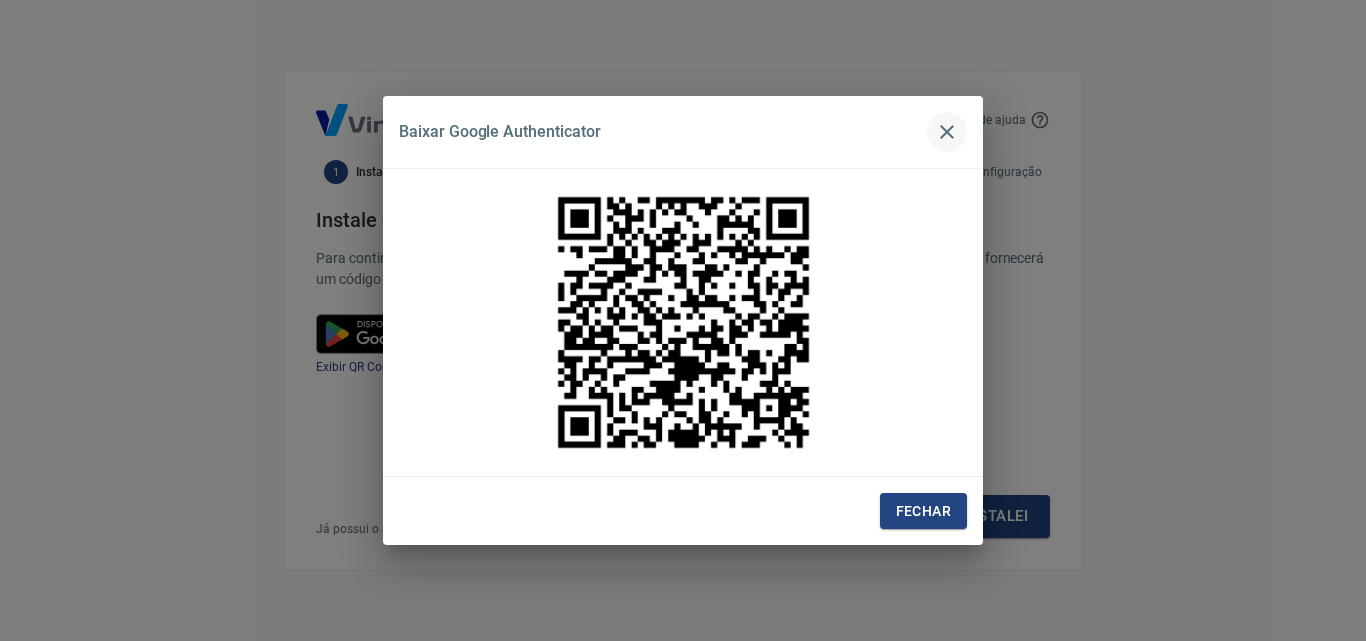 click 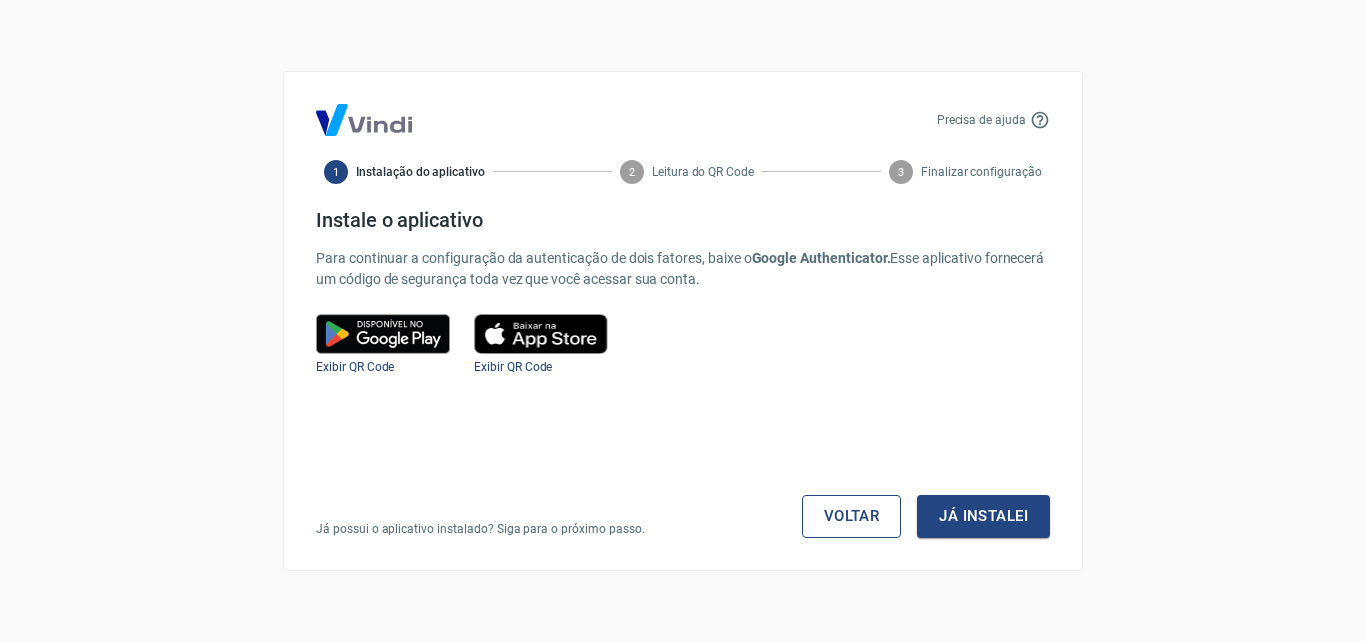 click on "Voltar" at bounding box center [852, 516] 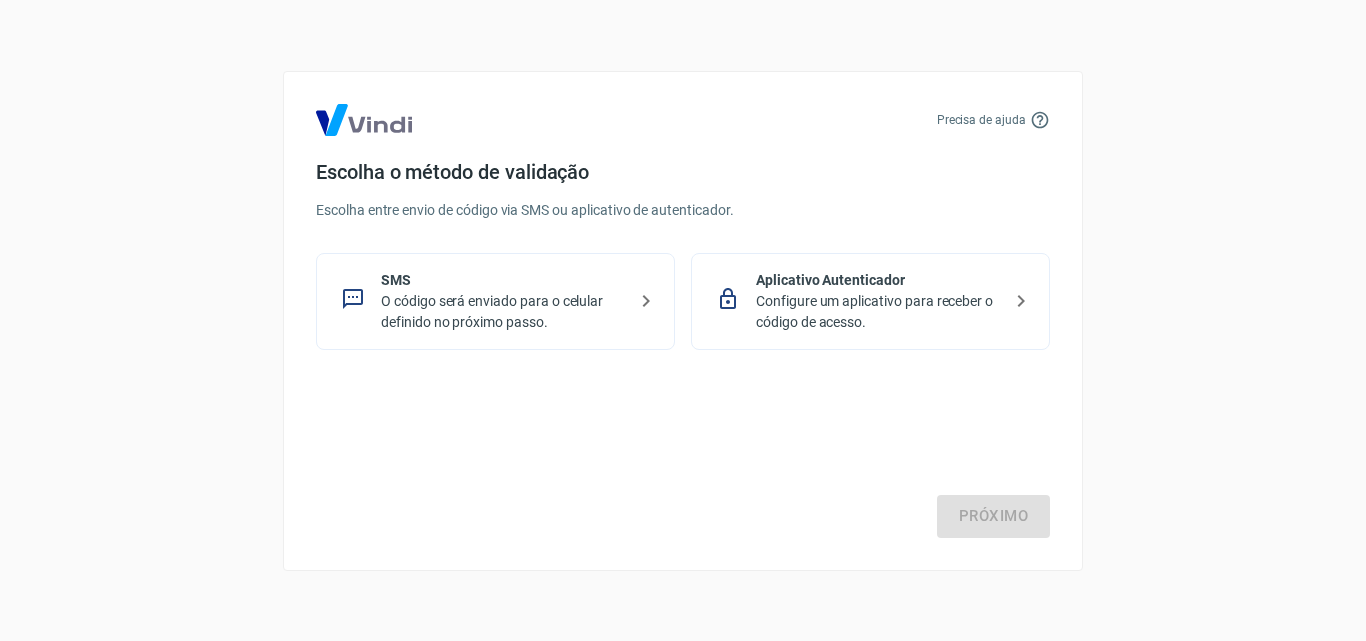 click on "Configure um aplicativo para receber o código de acesso." at bounding box center (878, 312) 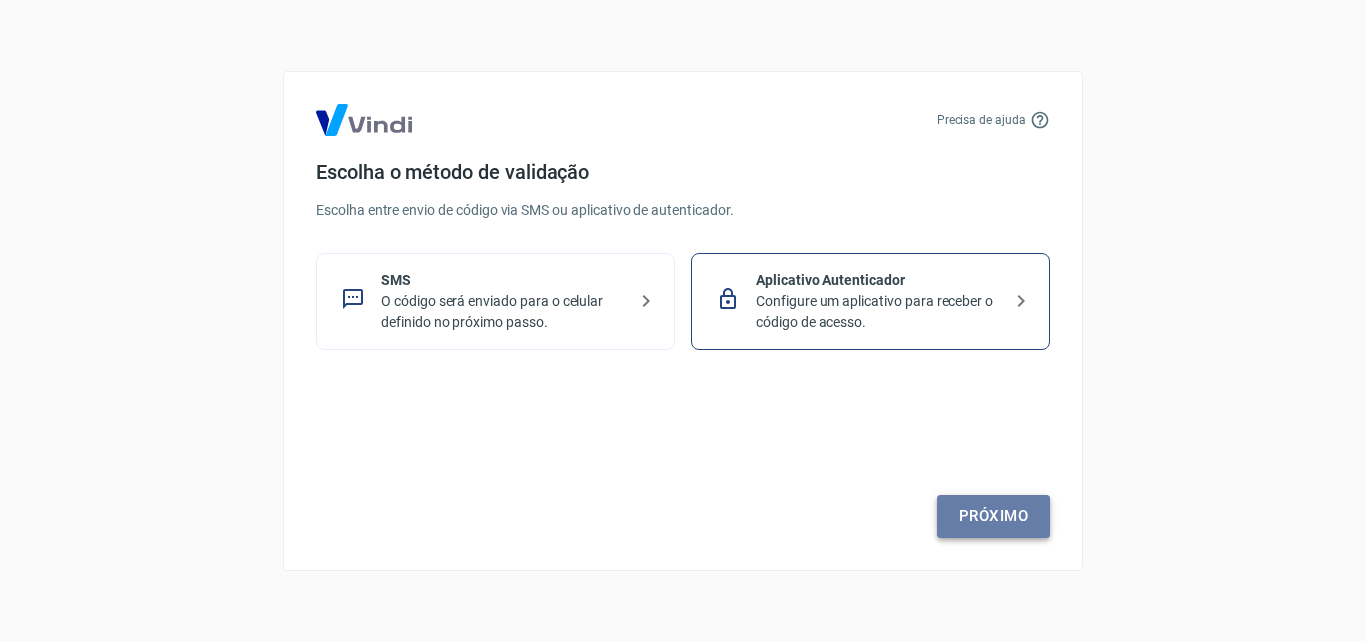 click on "Próximo" at bounding box center (993, 516) 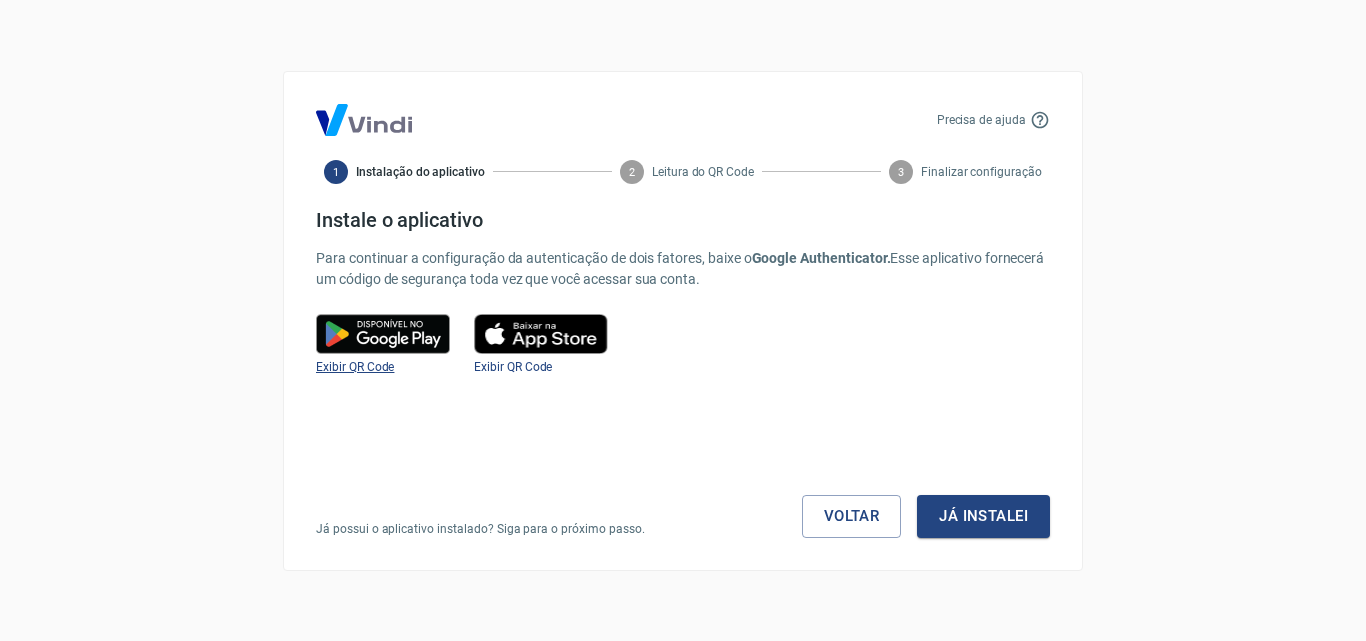 click on "Exibir QR Code" at bounding box center (355, 367) 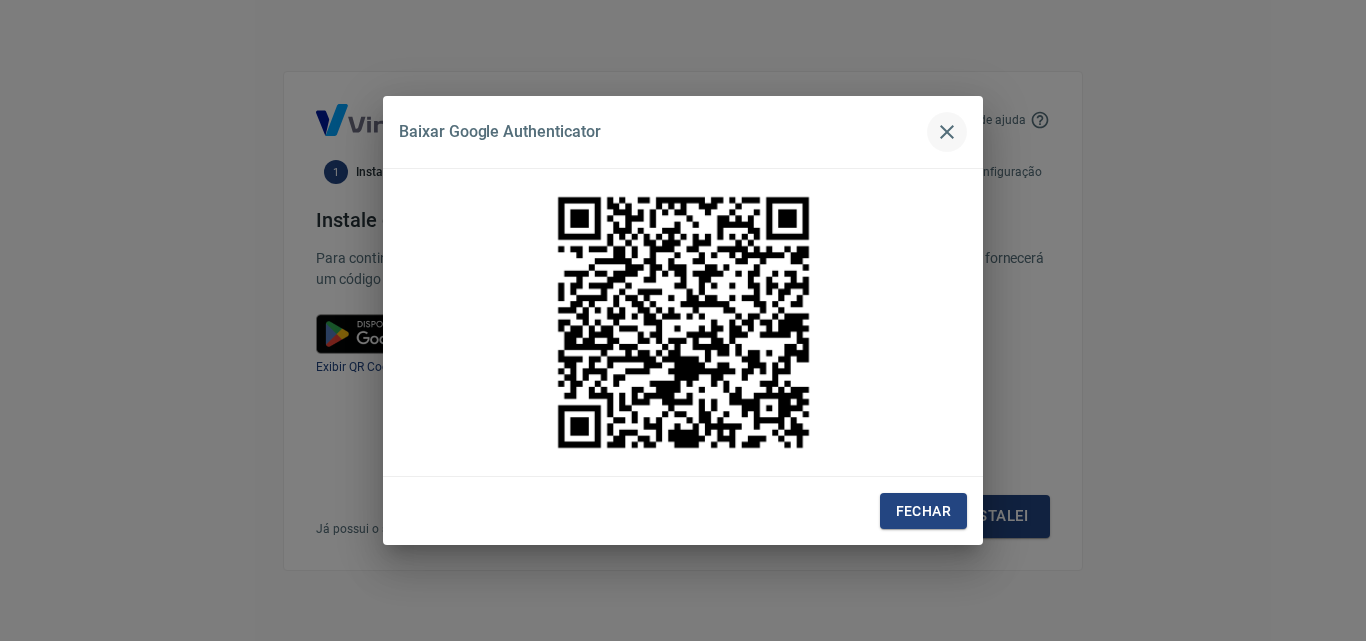 click 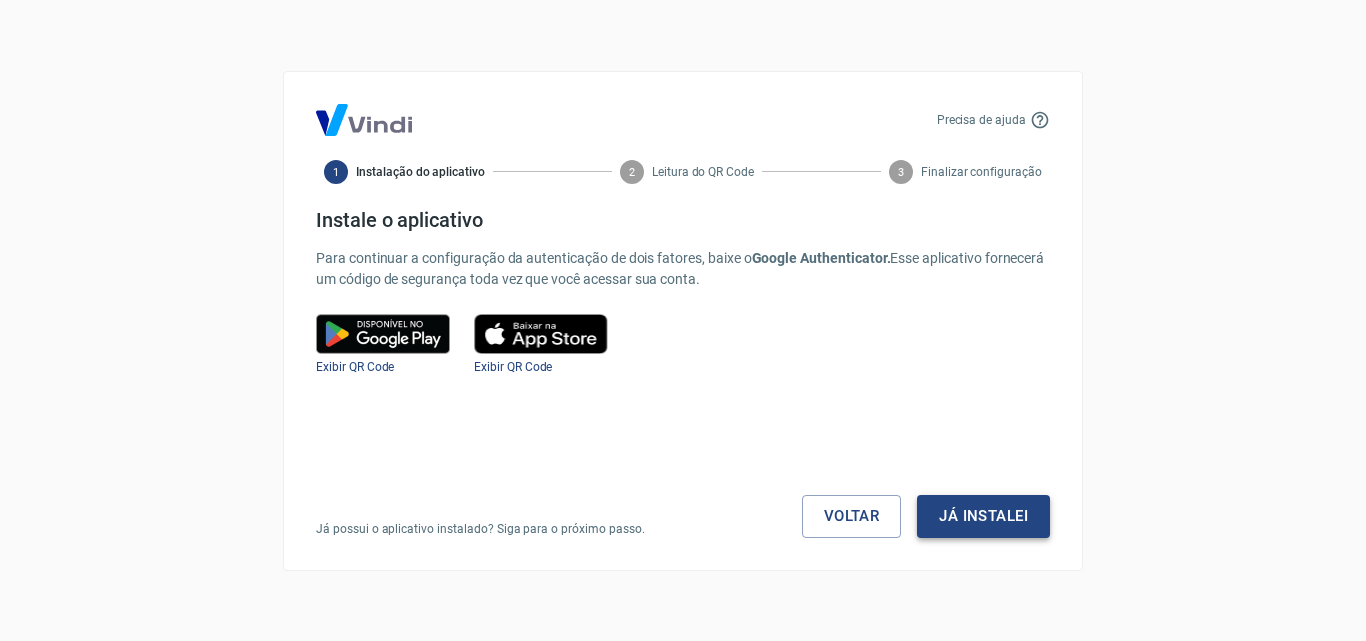 click on "Já instalei" at bounding box center (983, 516) 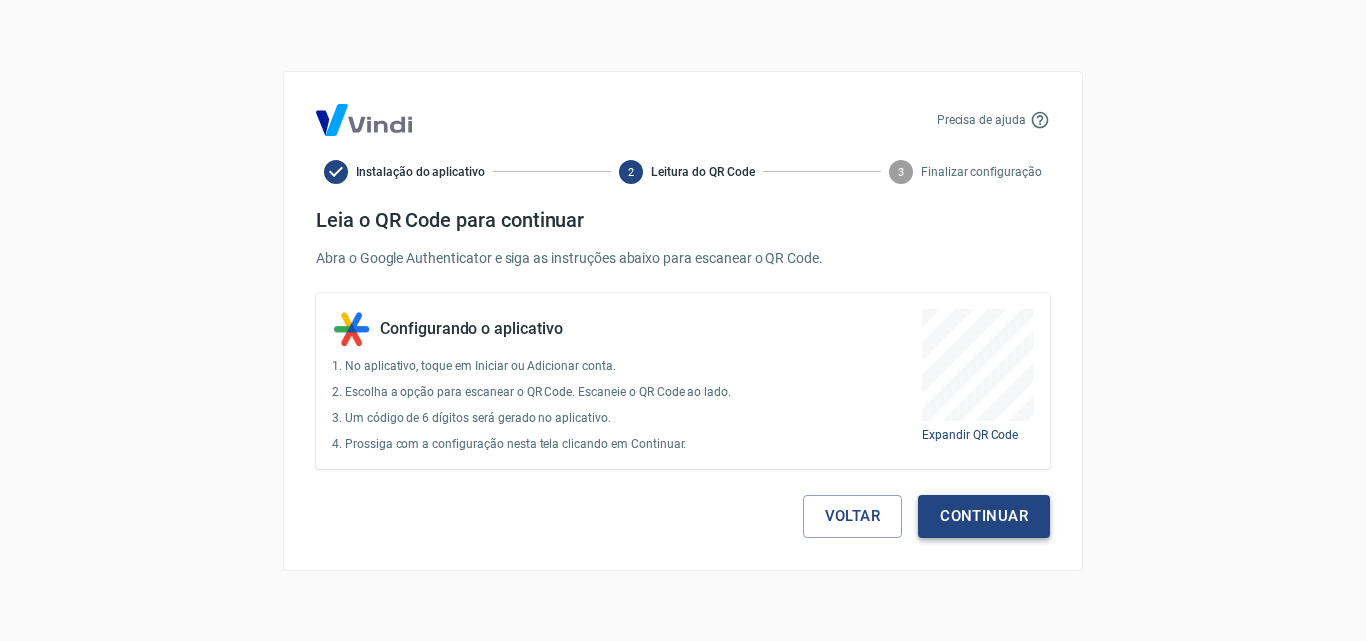 click on "Continuar" at bounding box center (984, 516) 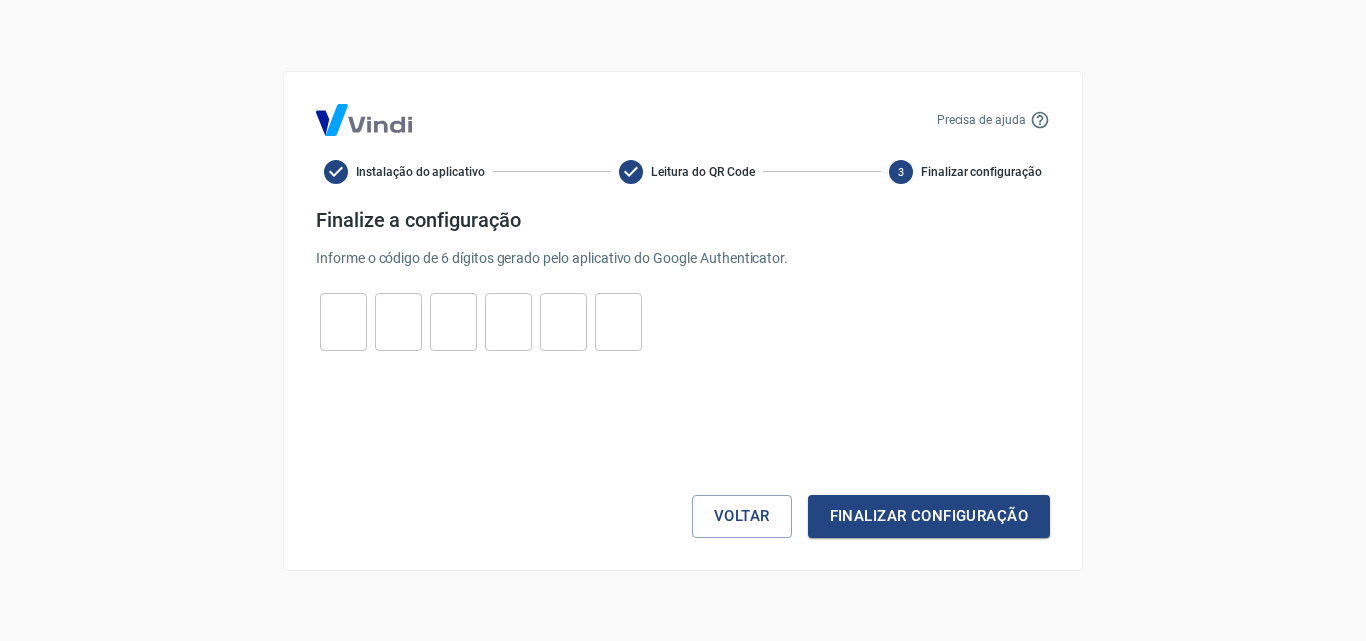 click at bounding box center (343, 321) 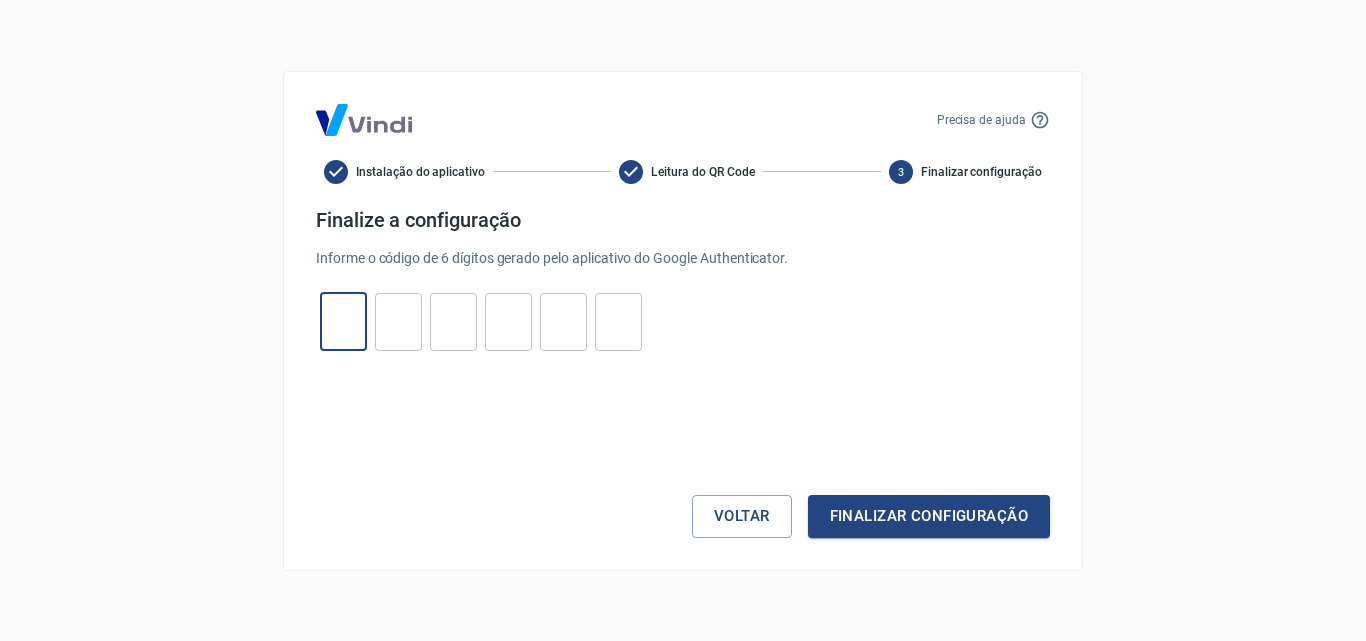 type on "5" 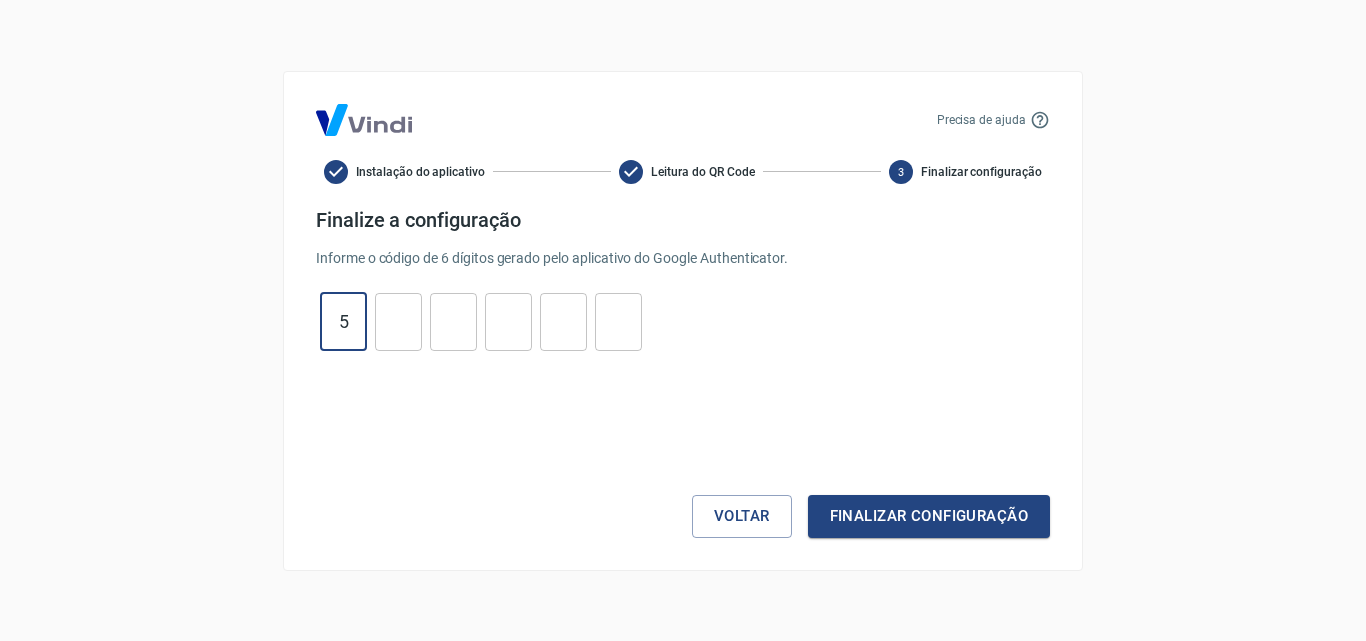 type on "0" 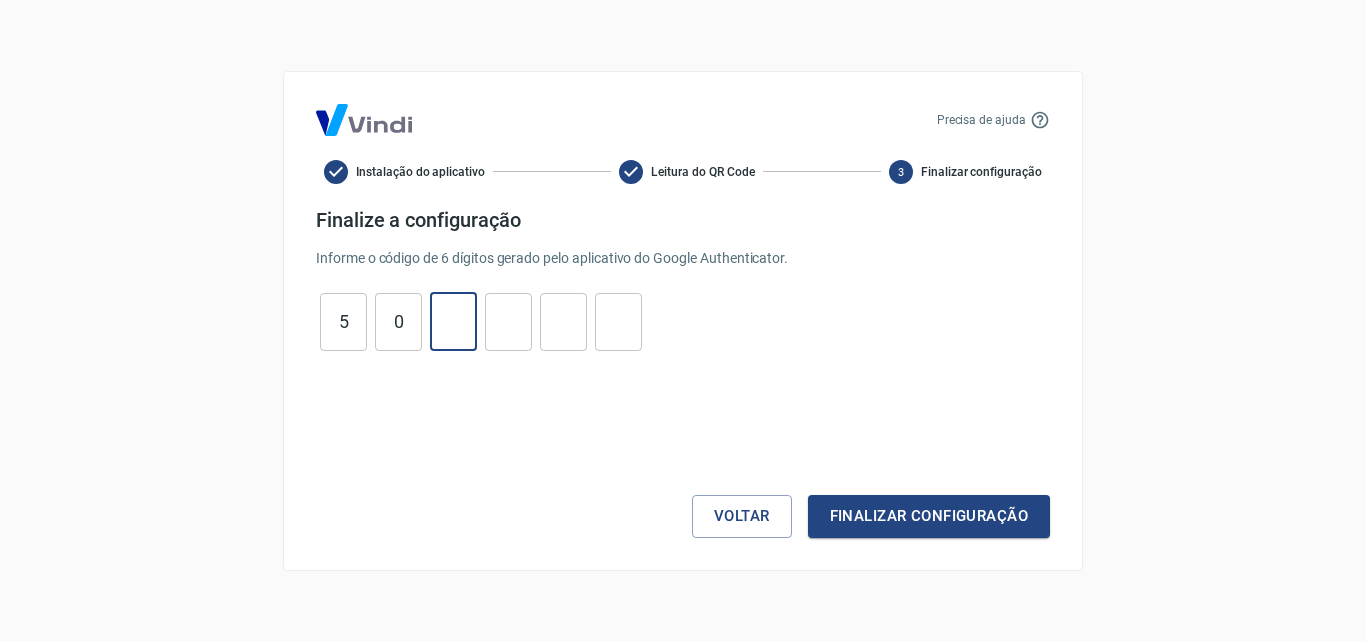 type on "7" 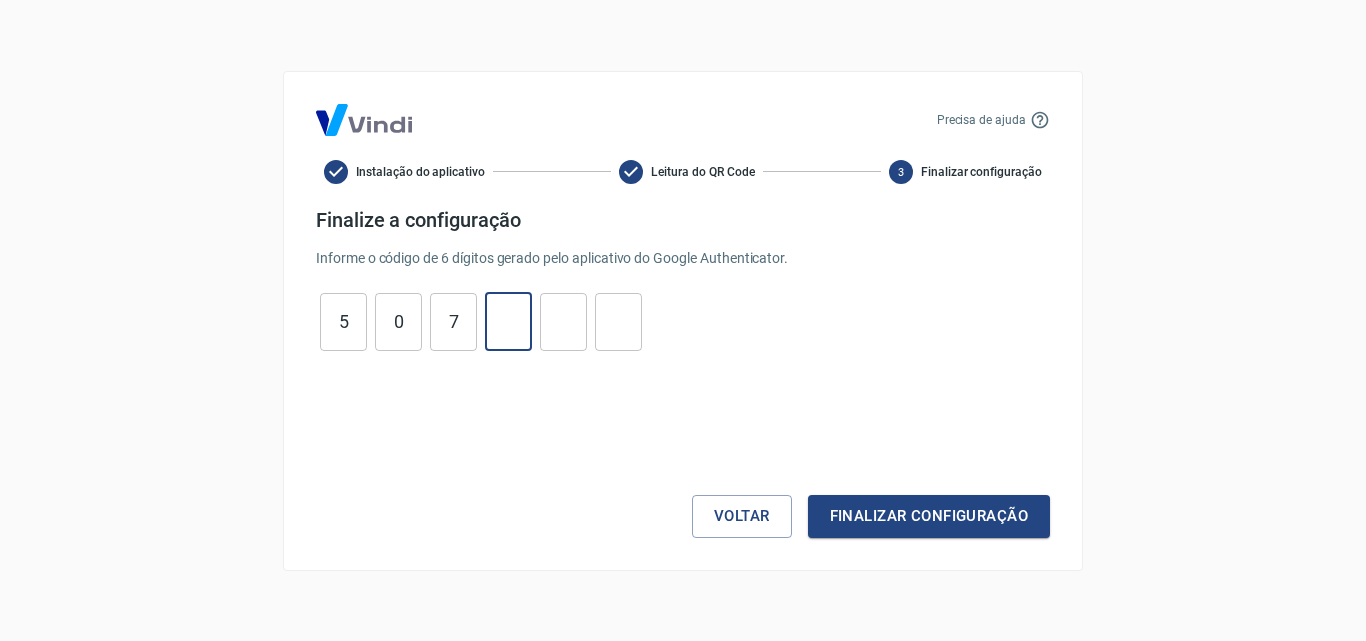 type on "5" 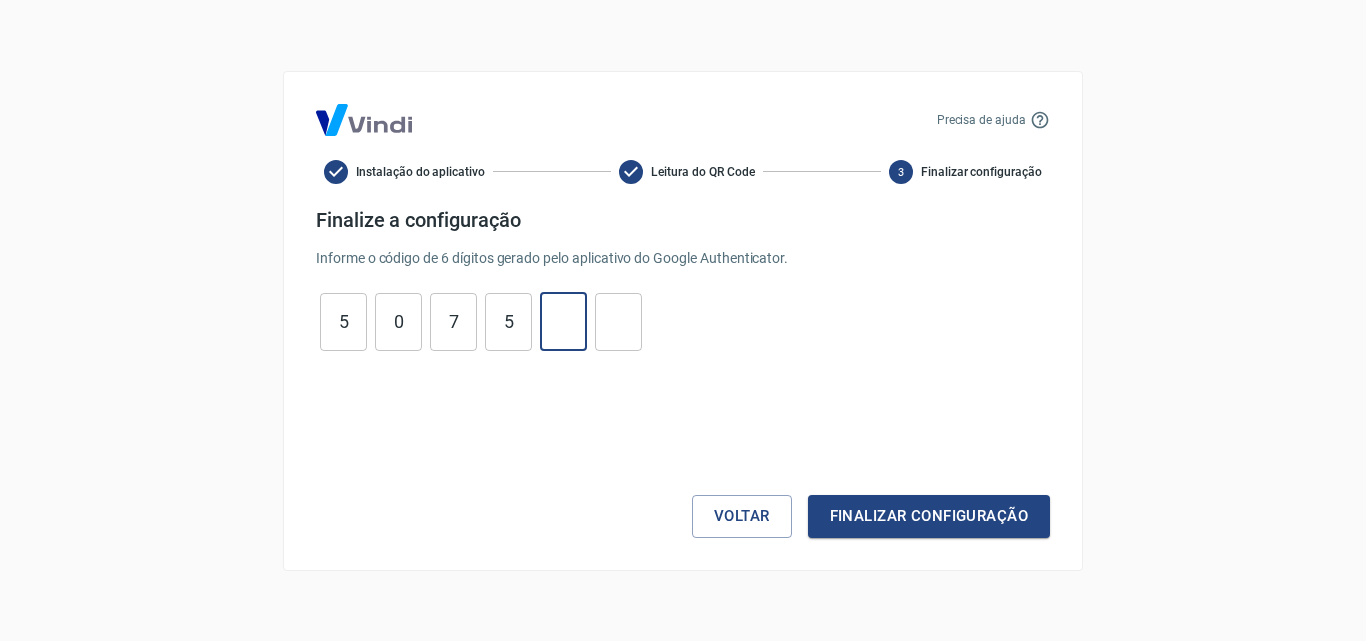 type on "5" 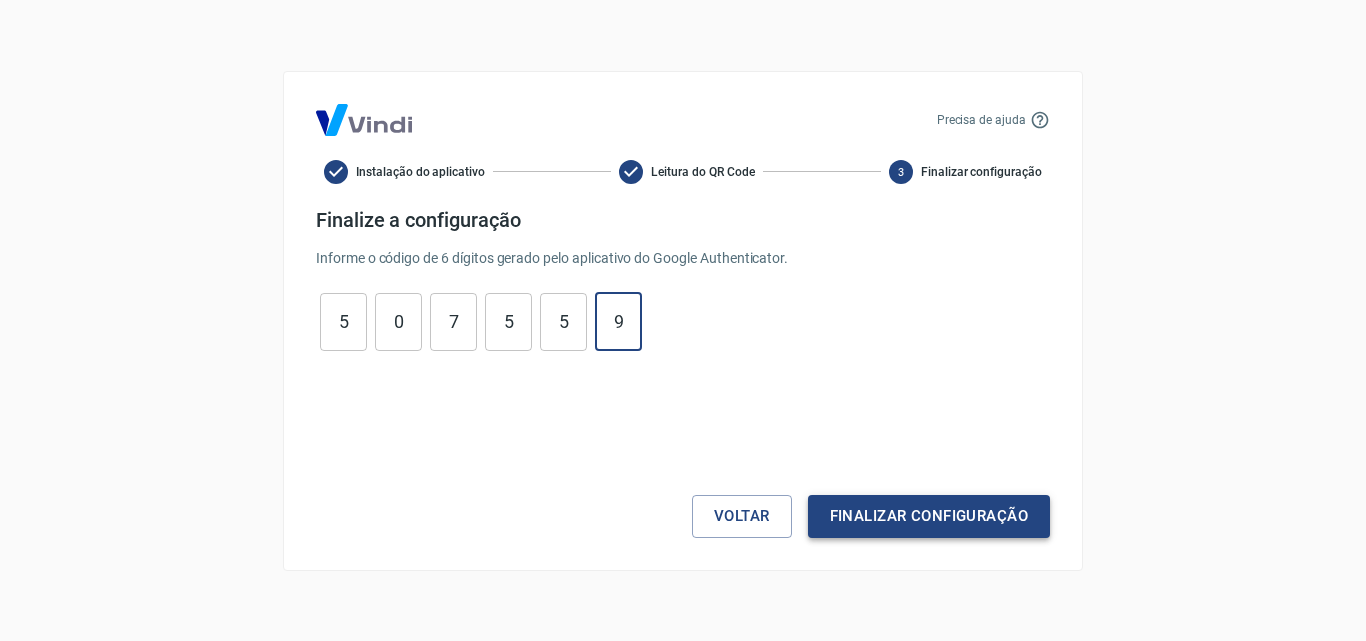 type on "9" 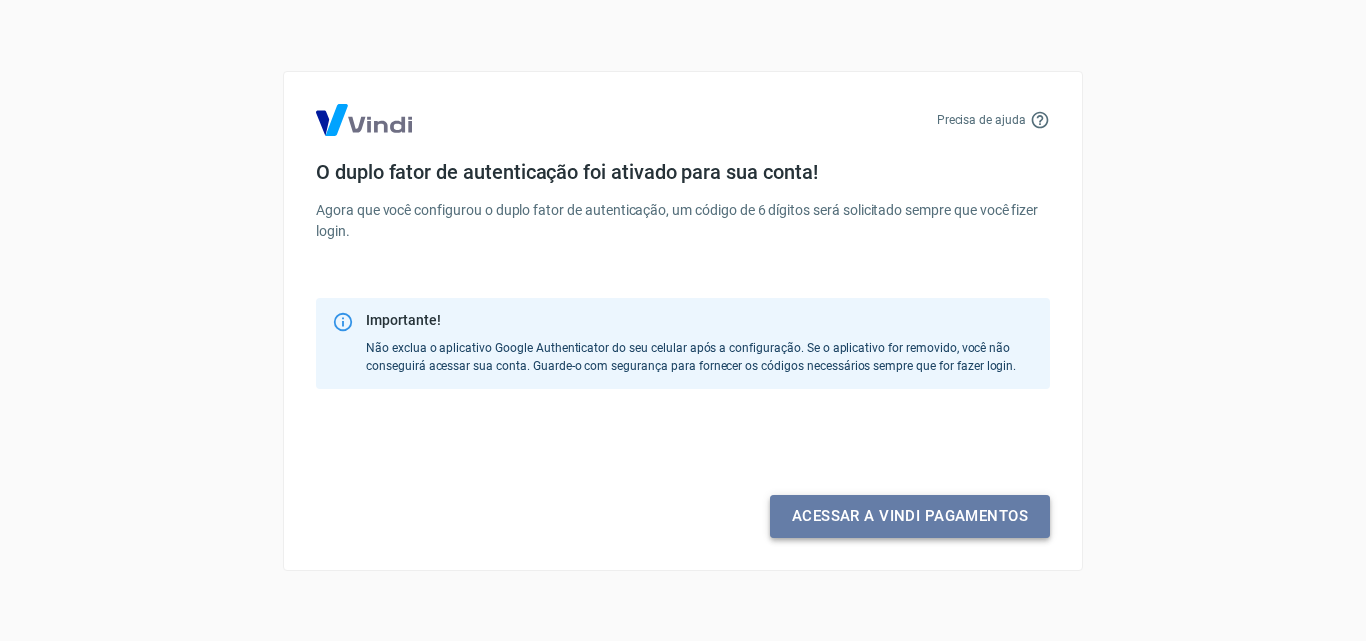 click on "Acessar a Vindi pagamentos" at bounding box center (910, 516) 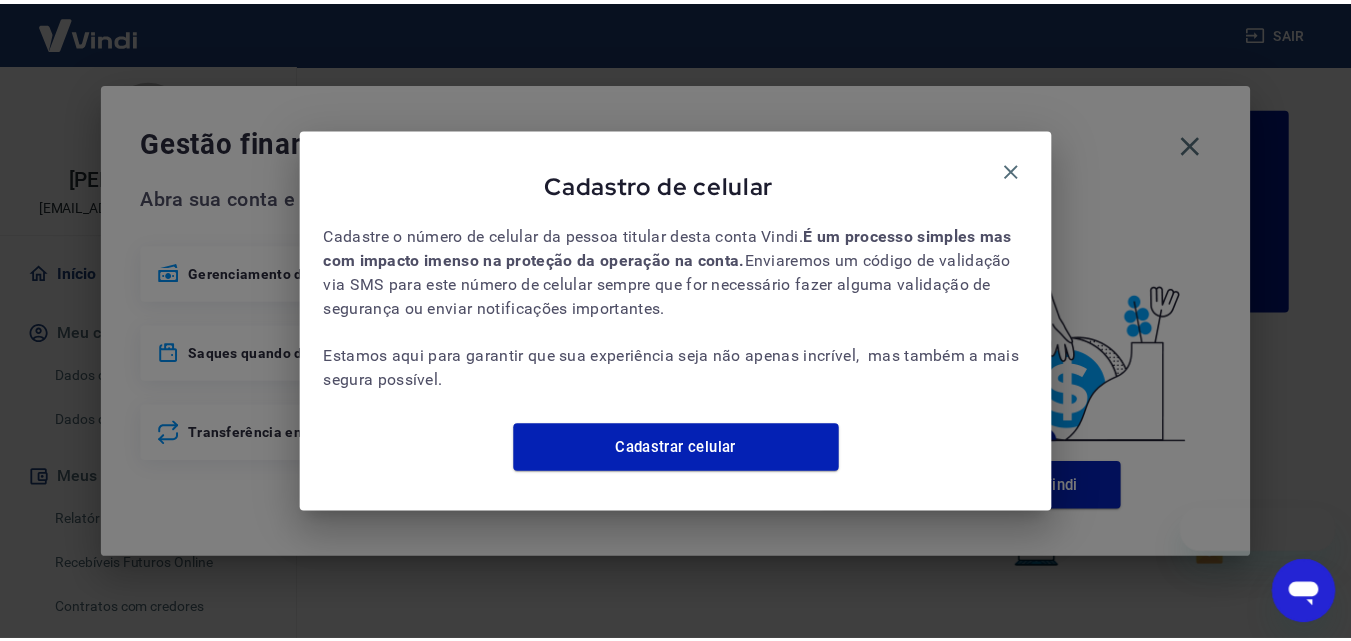 scroll, scrollTop: 0, scrollLeft: 0, axis: both 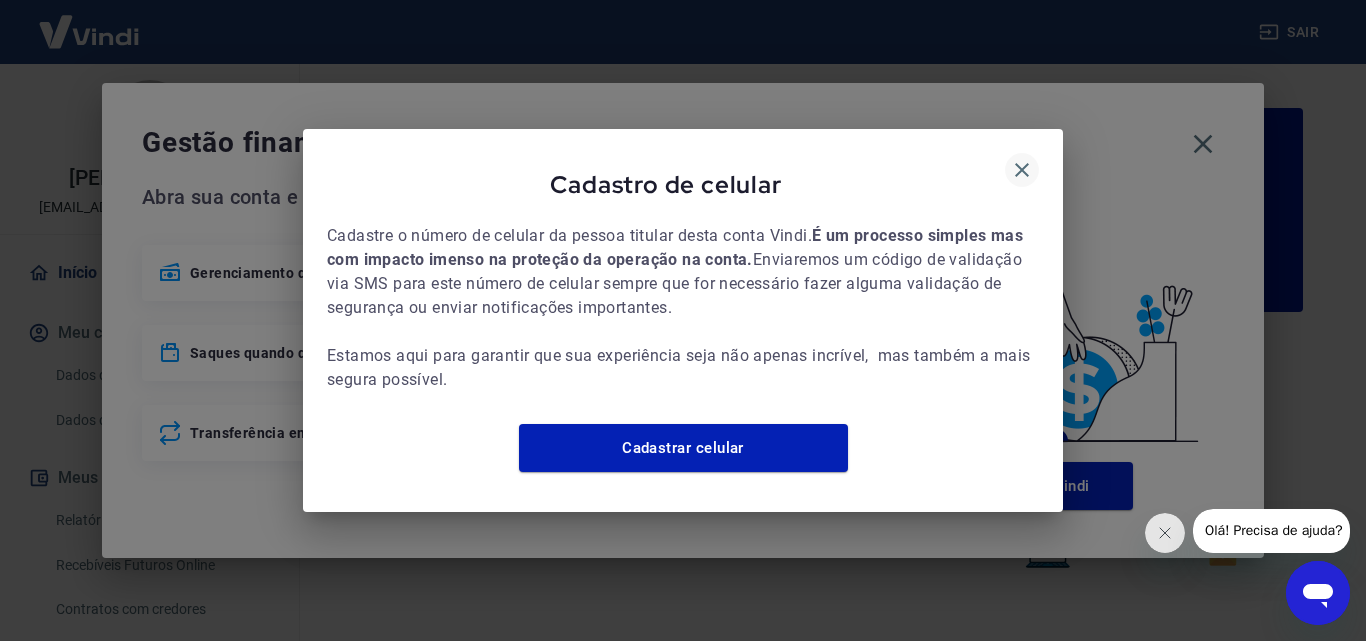 click 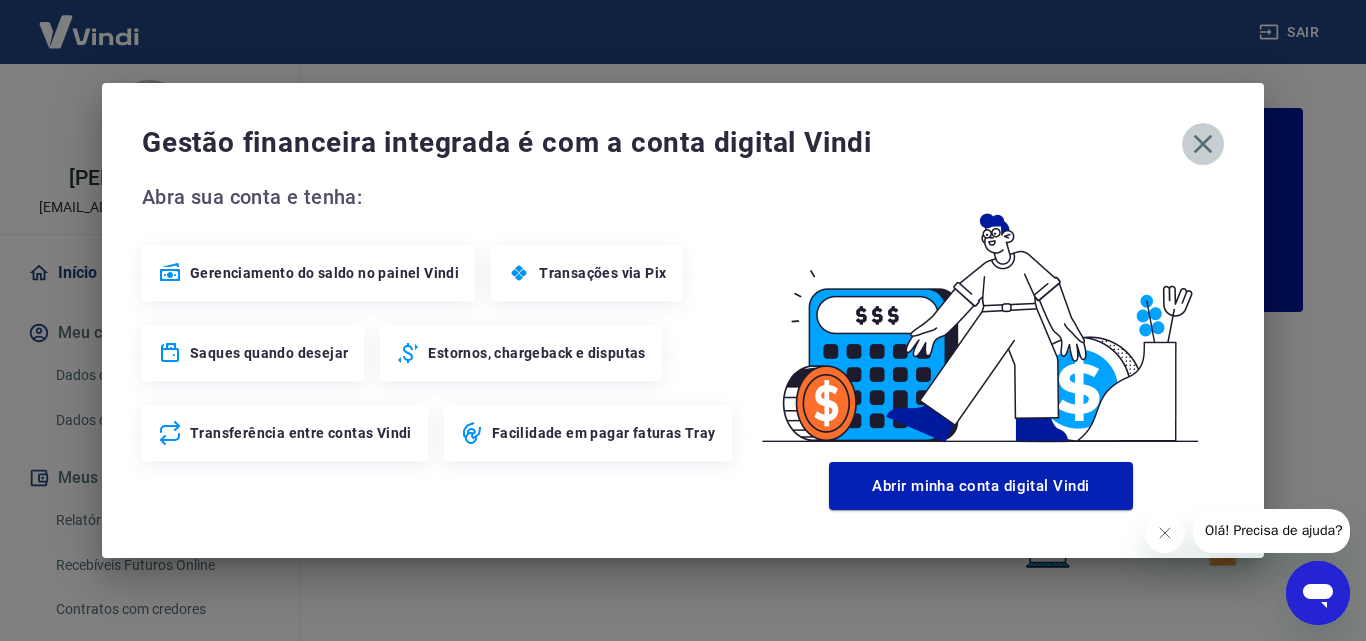 click 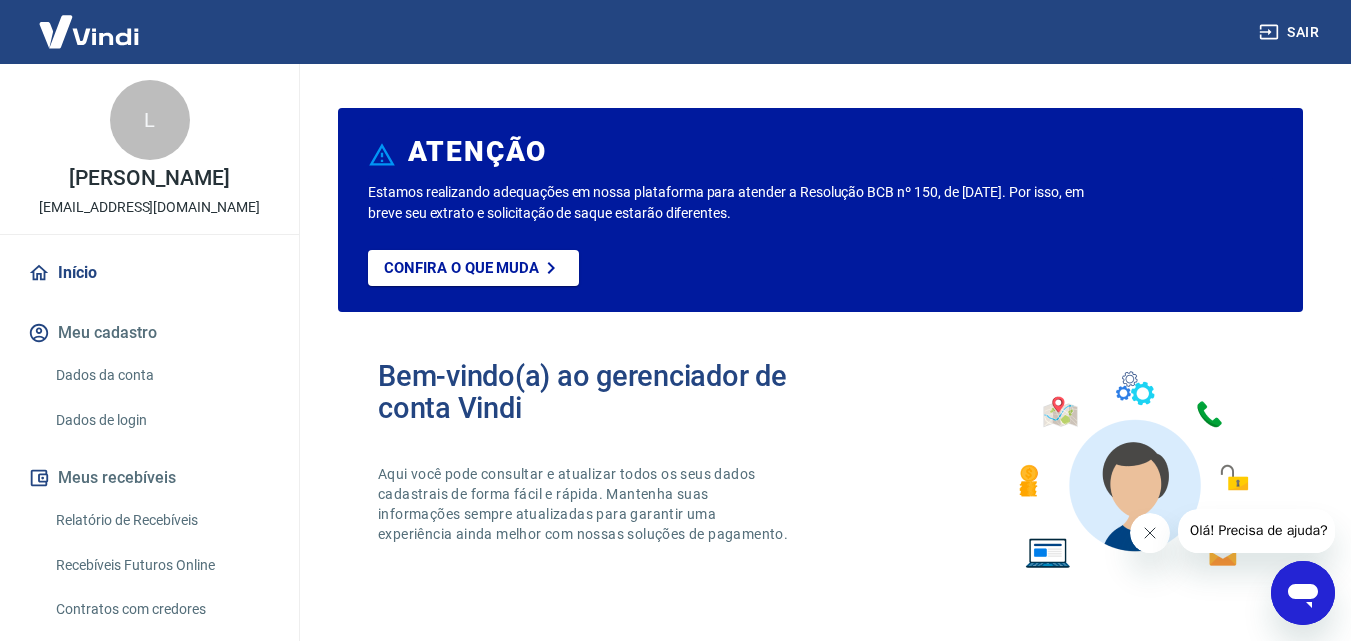 click 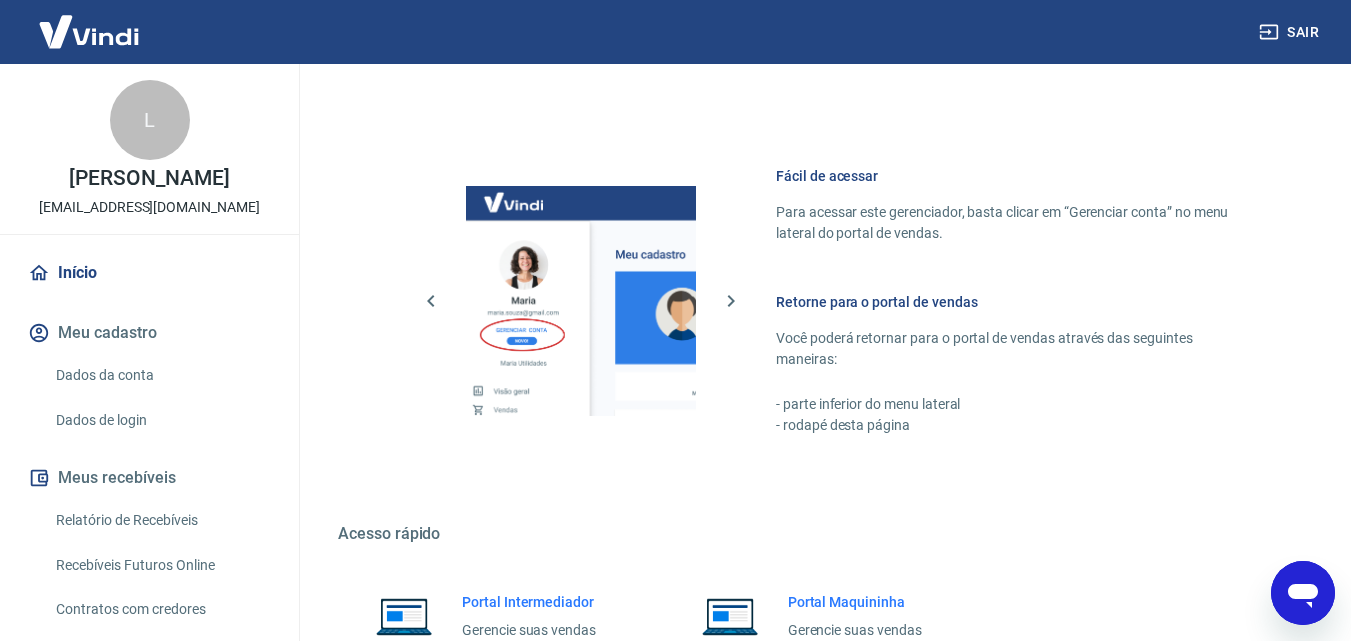 scroll, scrollTop: 1207, scrollLeft: 0, axis: vertical 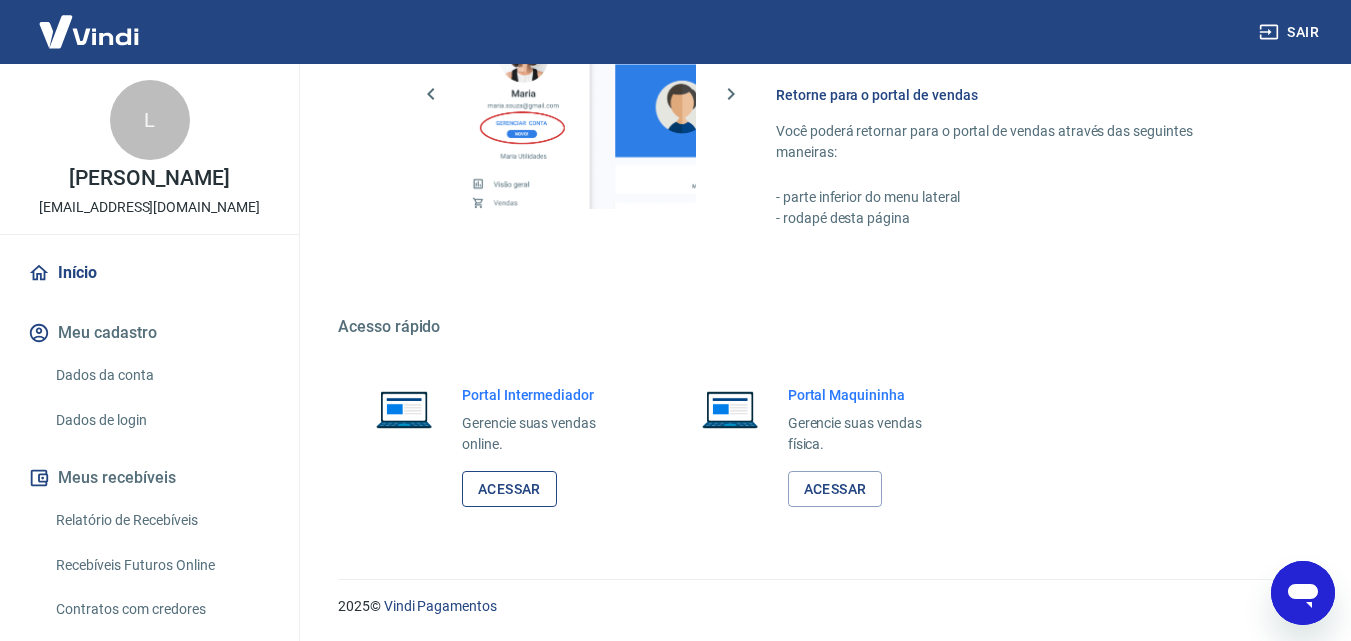click on "Acessar" at bounding box center [509, 489] 